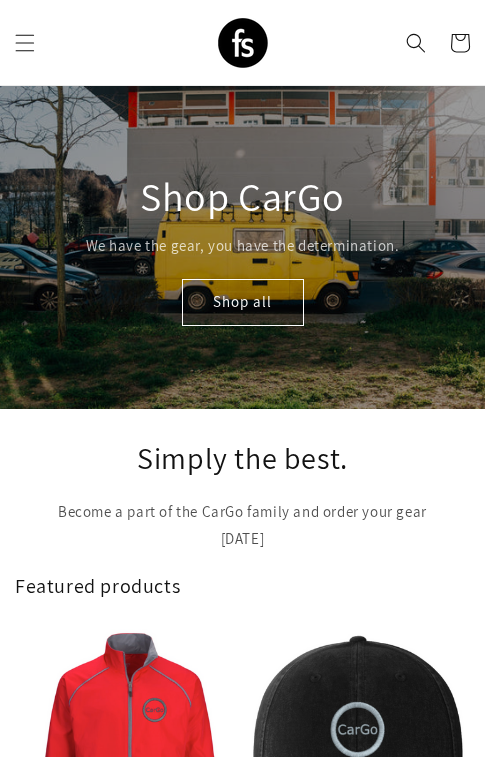 scroll, scrollTop: 0, scrollLeft: 0, axis: both 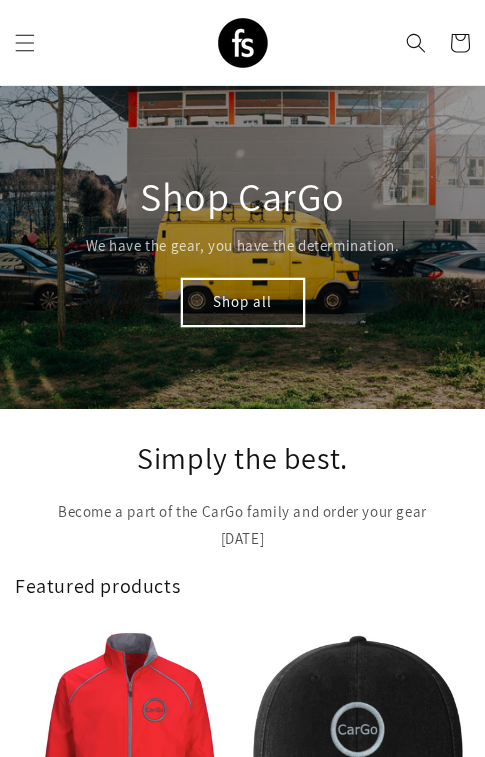 click on "Shop all" at bounding box center (243, 302) 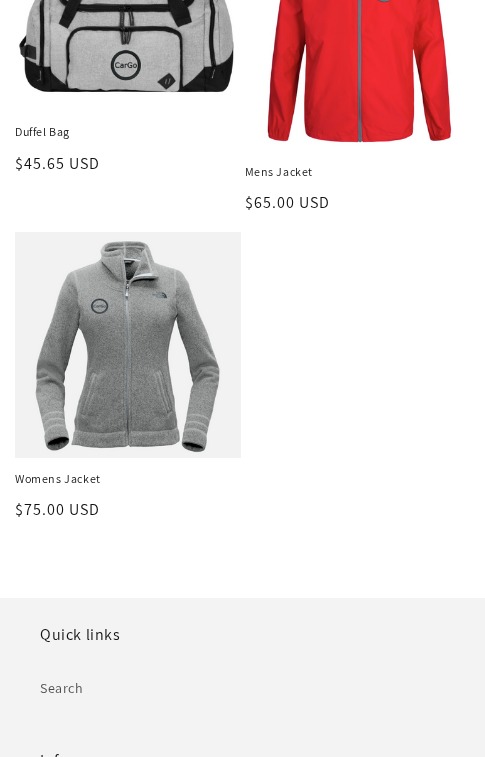 scroll, scrollTop: 659, scrollLeft: 0, axis: vertical 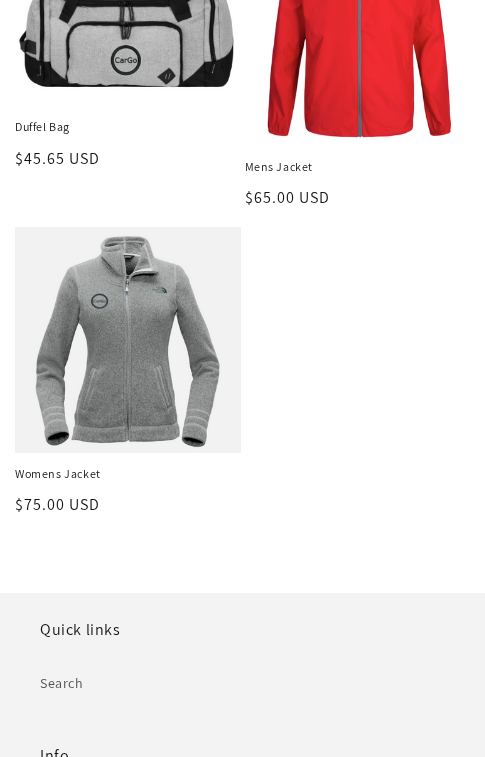 click on "Womens Jacket" at bounding box center (128, 474) 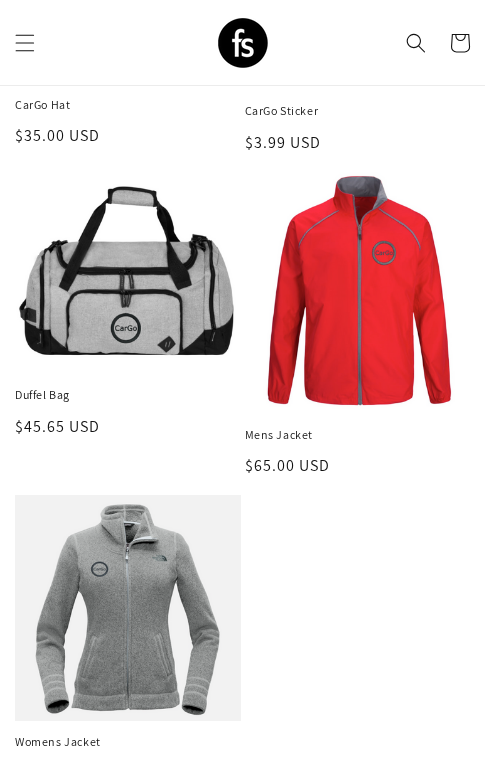 scroll, scrollTop: 344, scrollLeft: 0, axis: vertical 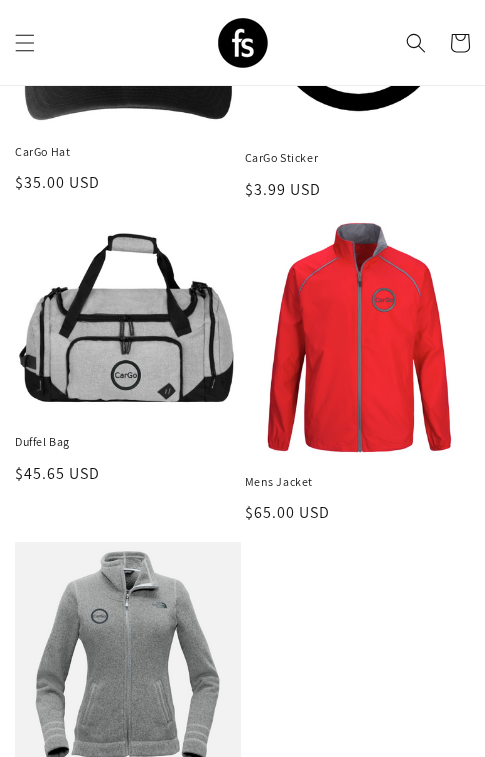 click on "Duffel Bag" at bounding box center (128, 442) 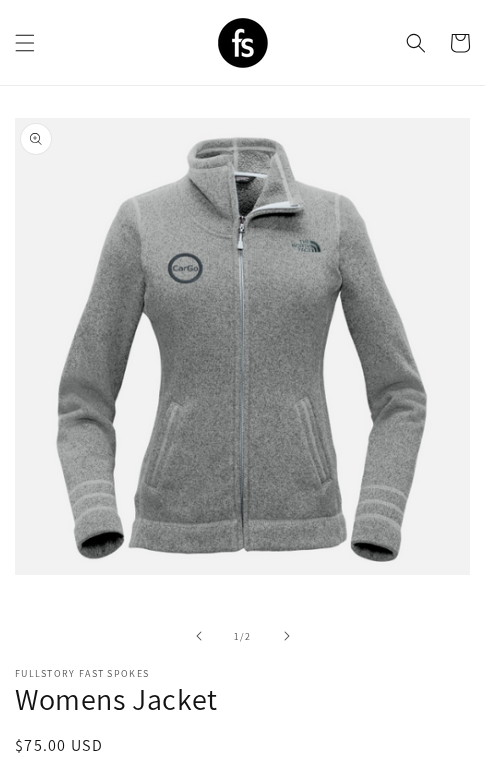 scroll, scrollTop: 0, scrollLeft: 0, axis: both 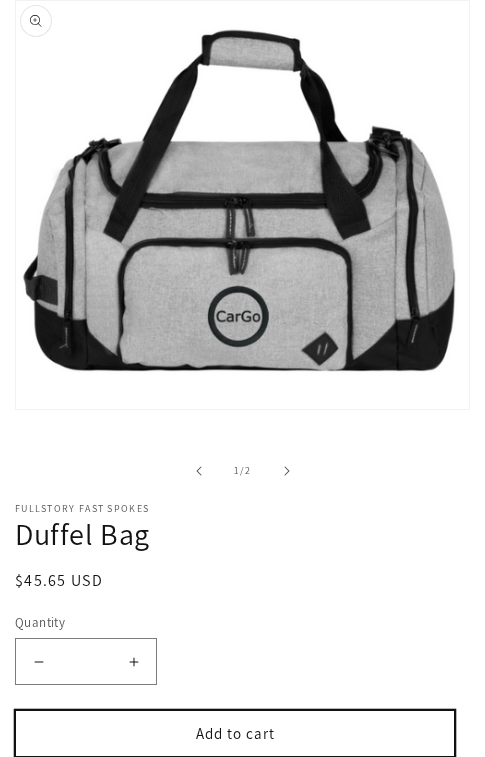 click on "Add to cart" at bounding box center (235, 733) 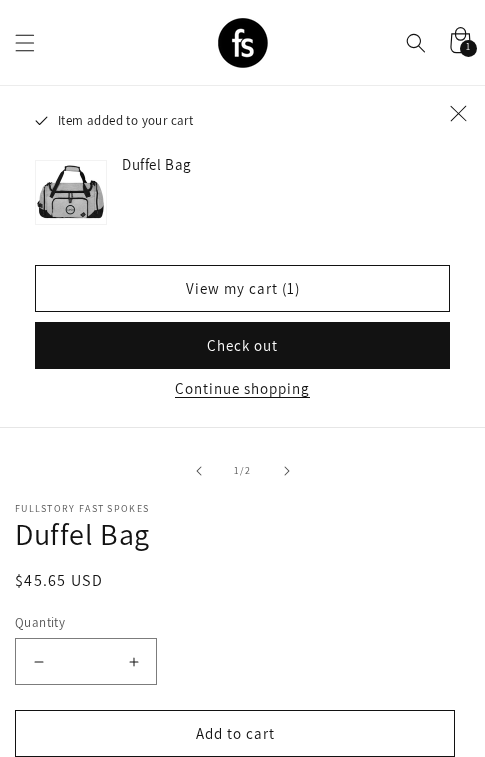 click 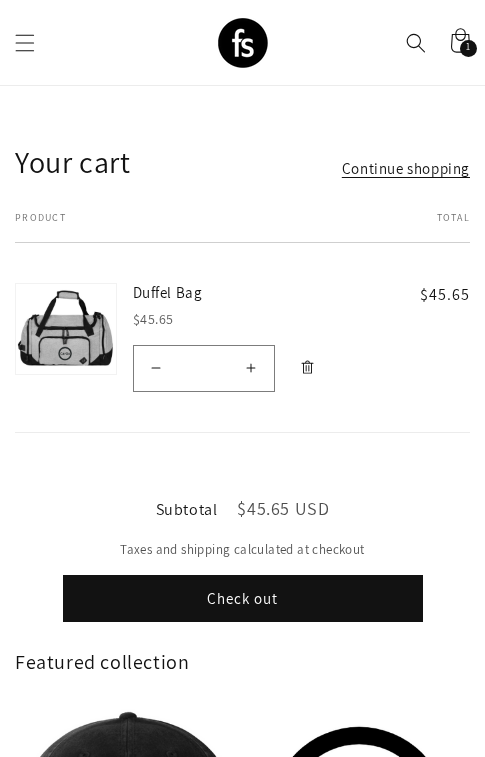 scroll, scrollTop: 0, scrollLeft: 0, axis: both 